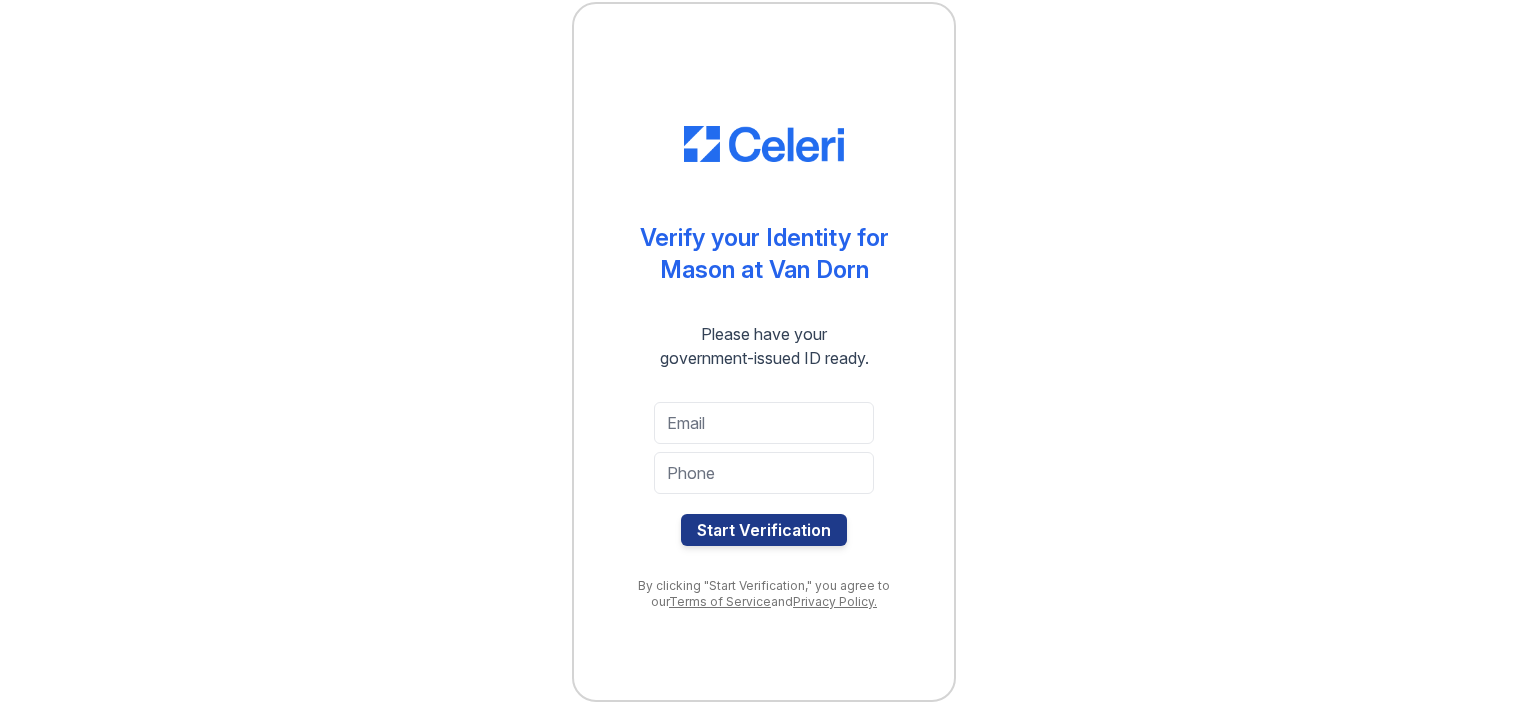 scroll, scrollTop: 0, scrollLeft: 0, axis: both 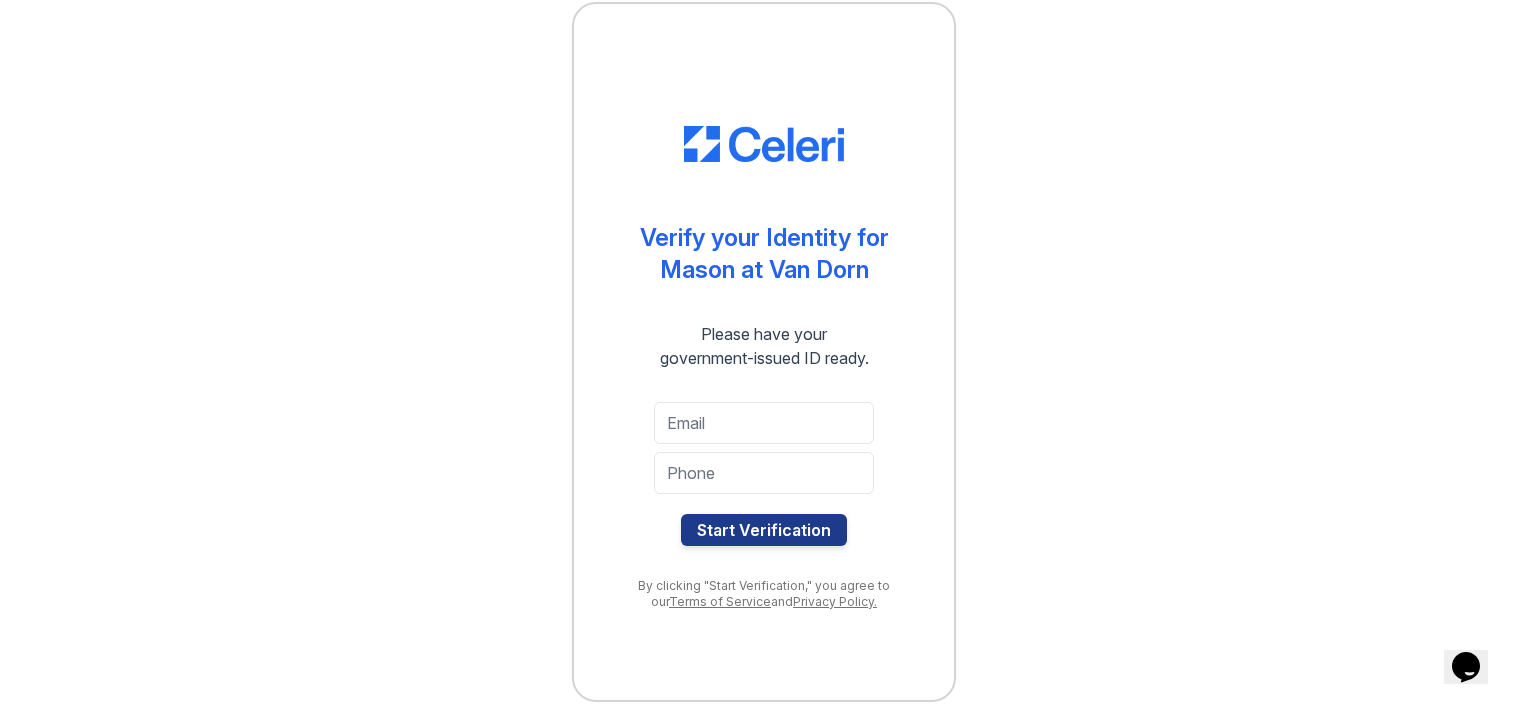 drag, startPoint x: 1376, startPoint y: 234, endPoint x: 1365, endPoint y: 88, distance: 146.4138 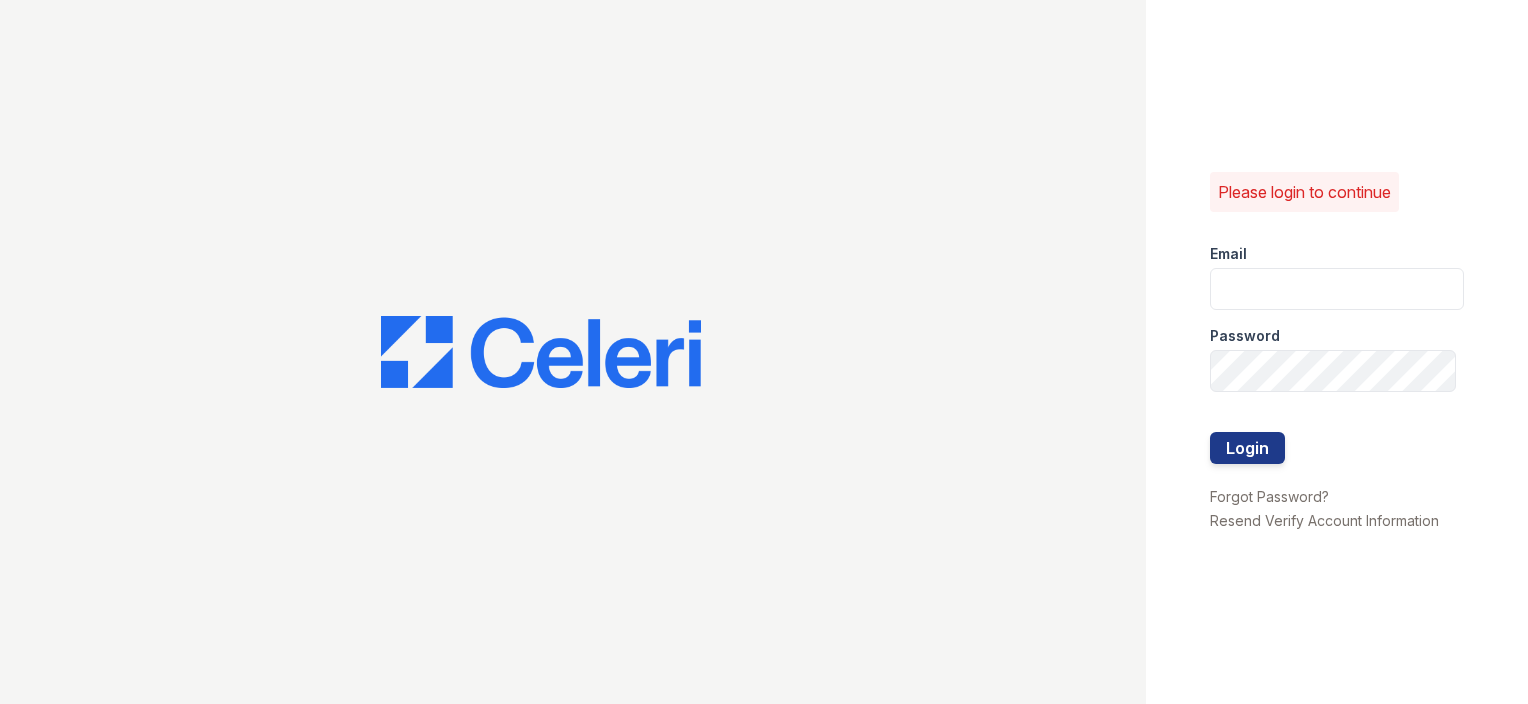 scroll, scrollTop: 0, scrollLeft: 0, axis: both 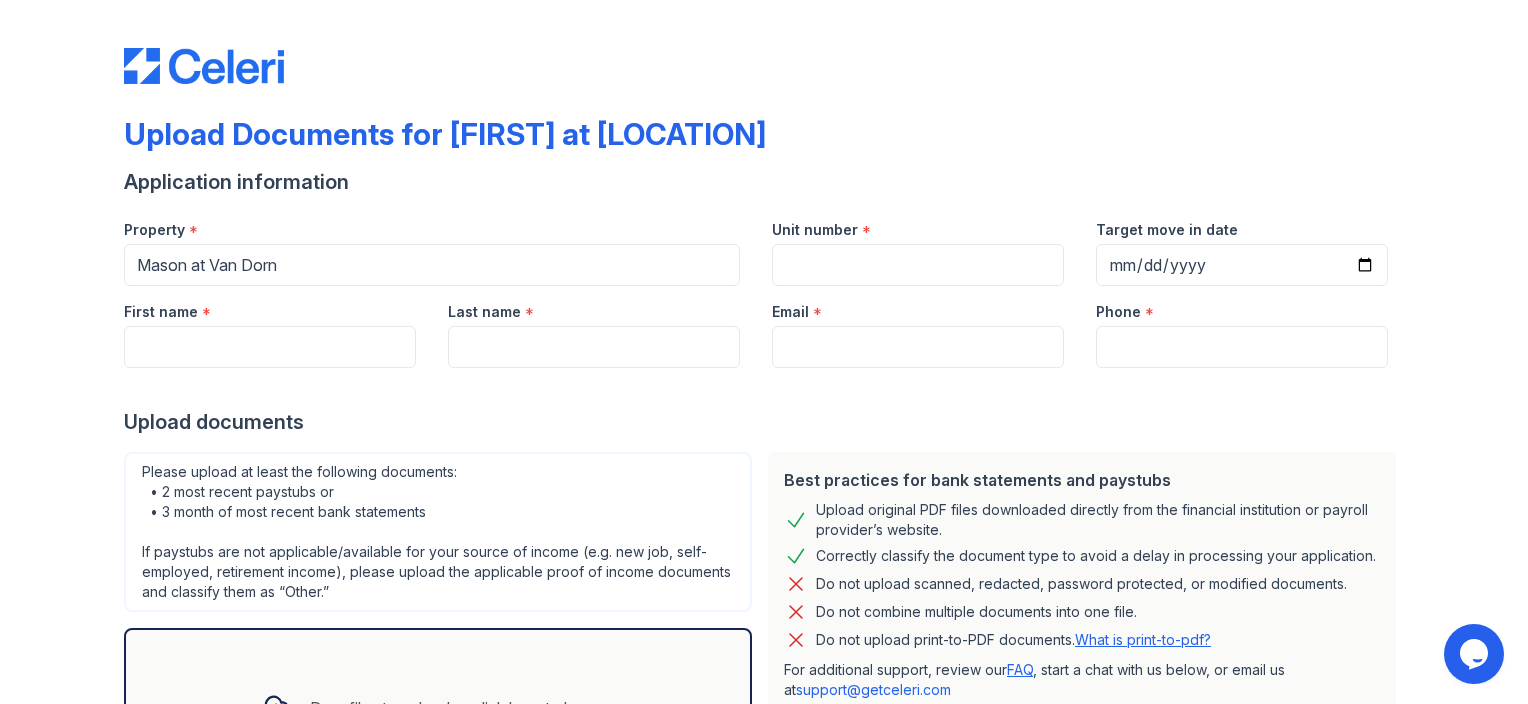 click on "Upload Documents for
Mason at Van Dorn
Application information
Property
*
Mason at Van Dorn
Unit number
*
Target move in date
First name
*
Last name
*
Email
*
Phone
*
Upload documents
Best practices for bank statements and paystubs
Upload original PDF files downloaded directly from the financial institution or payroll provider’s website.
Correctly classify the document type to avoid a delay in processing your application.
Do not upload scanned, redacted, password protected, or modified documents.
Do not combine multiple documents into one file.
Do not upload print-to-PDF documents.
What is print-to-pdf?
For additional support, review our
FAQ ,
start a chat with us below, or email us at" at bounding box center [764, 444] 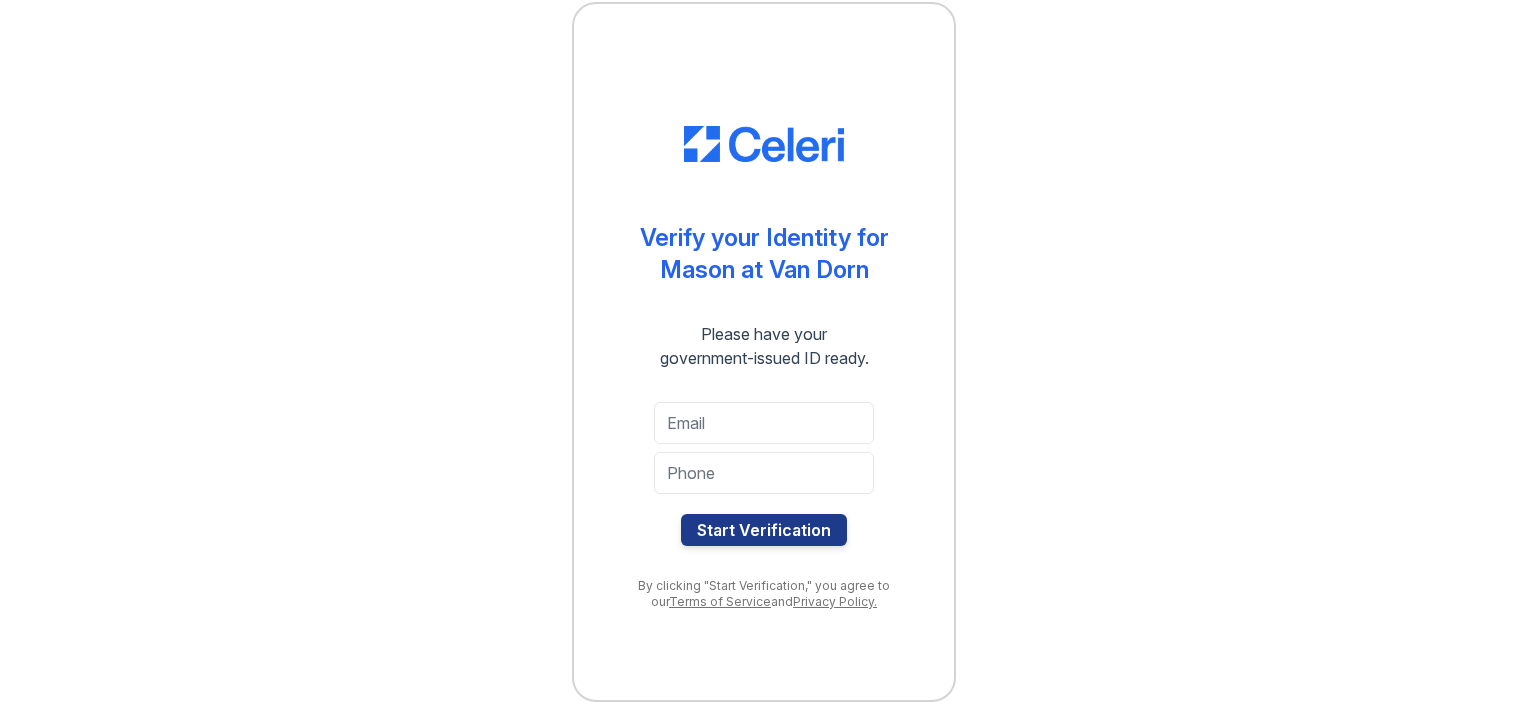 scroll, scrollTop: 0, scrollLeft: 0, axis: both 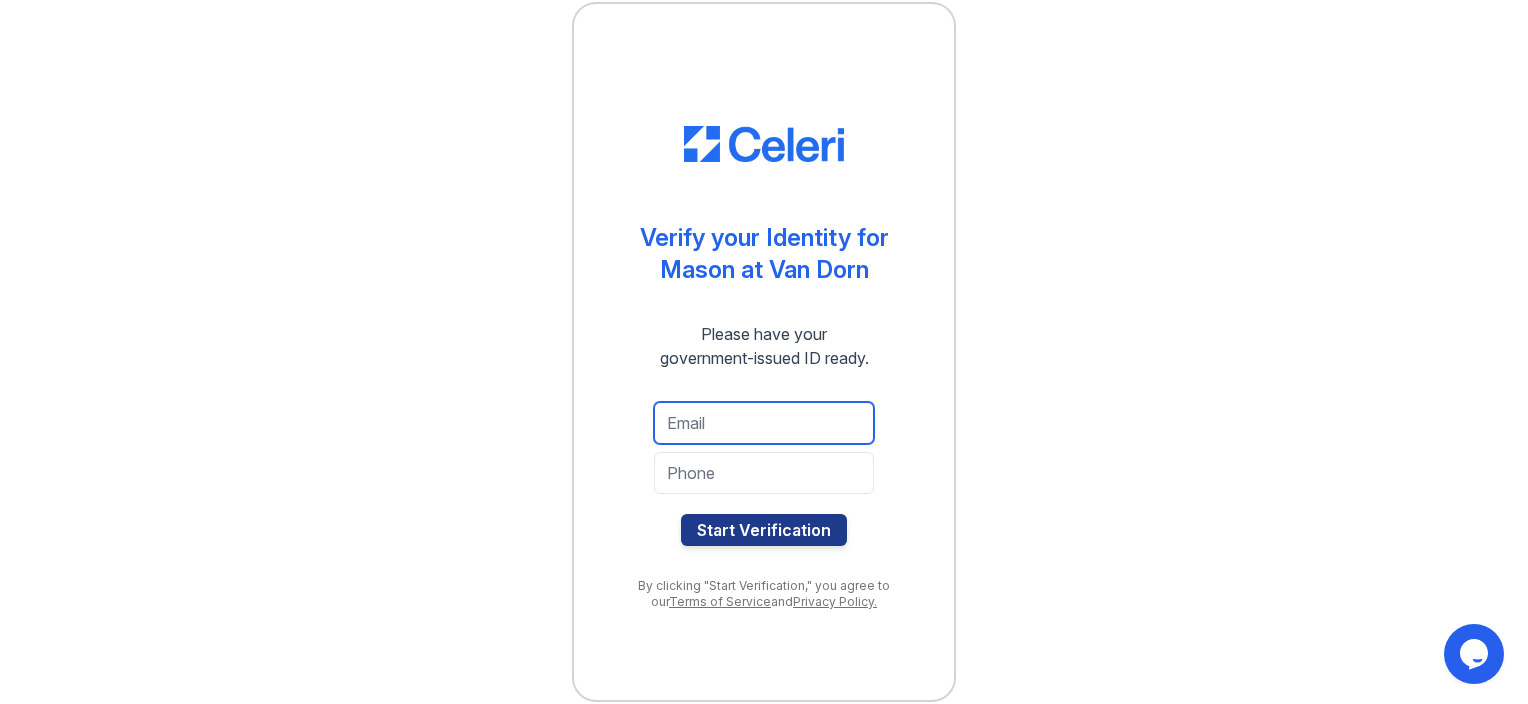 click at bounding box center [764, 423] 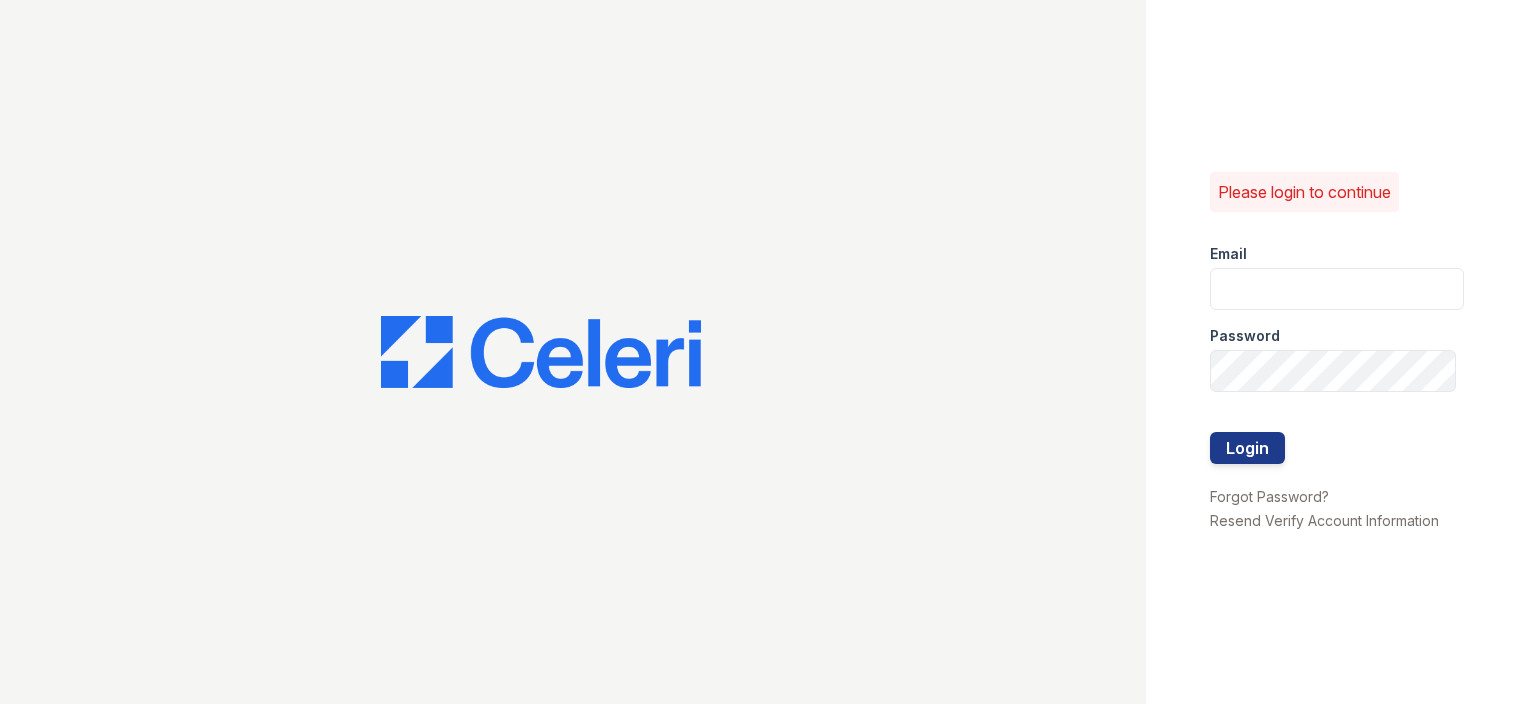 scroll, scrollTop: 0, scrollLeft: 0, axis: both 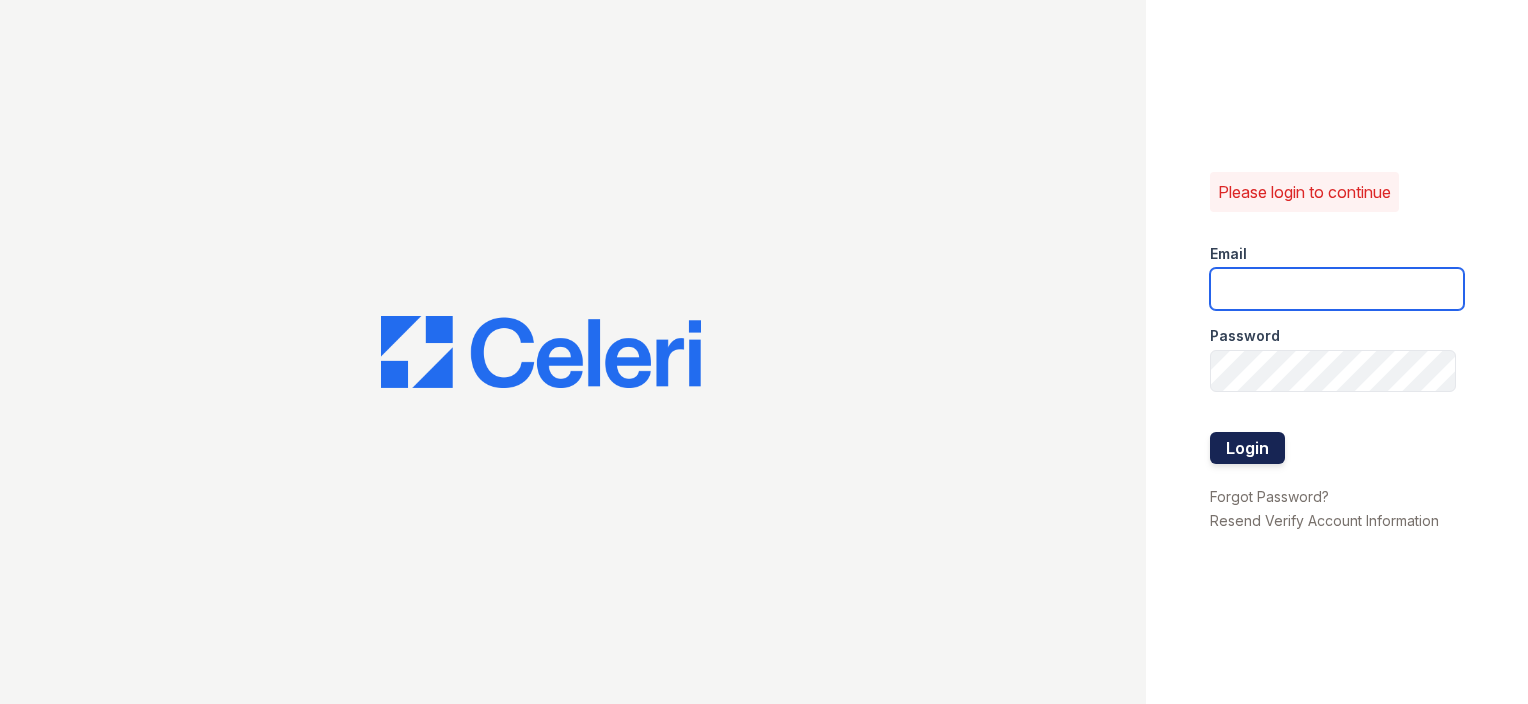 type on "hicham.izellalen@example.com" 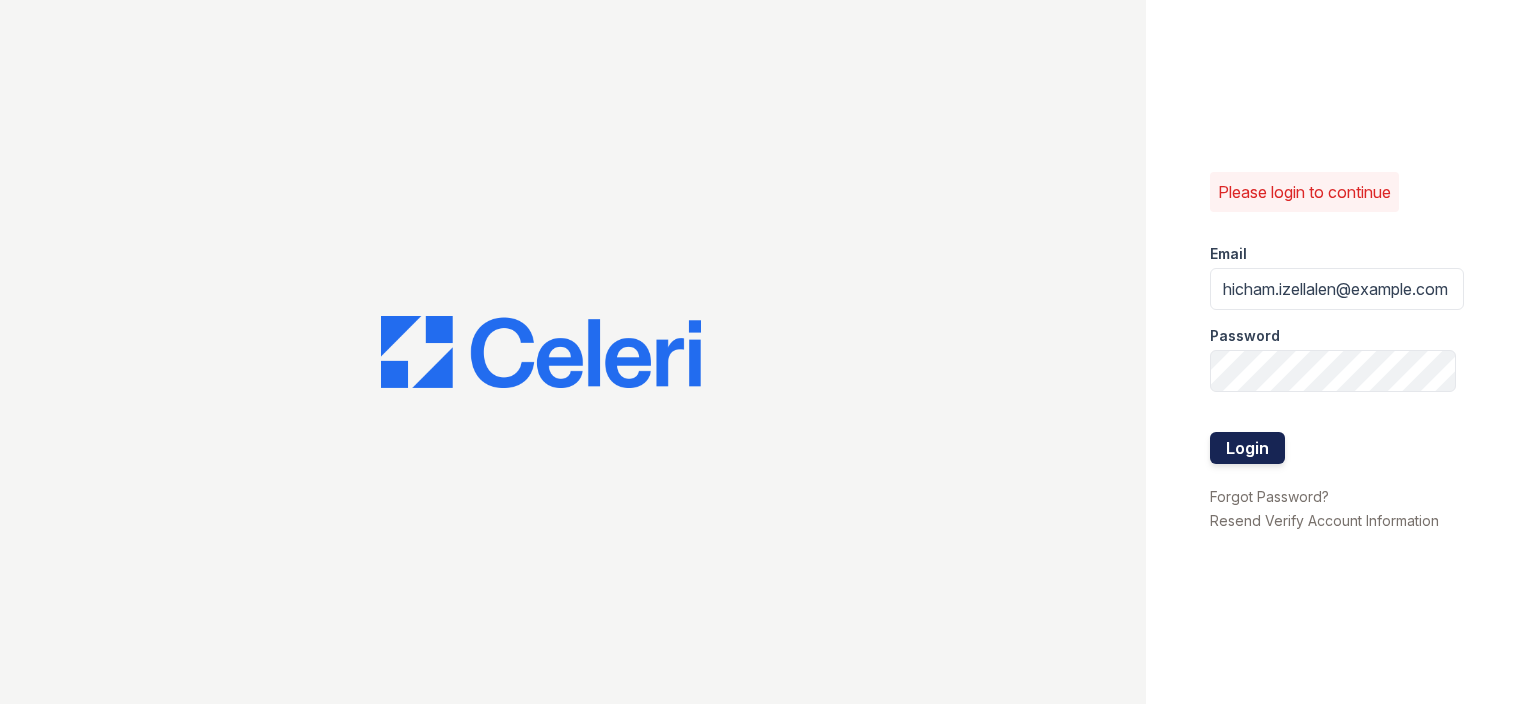 click on "Login" at bounding box center [1247, 448] 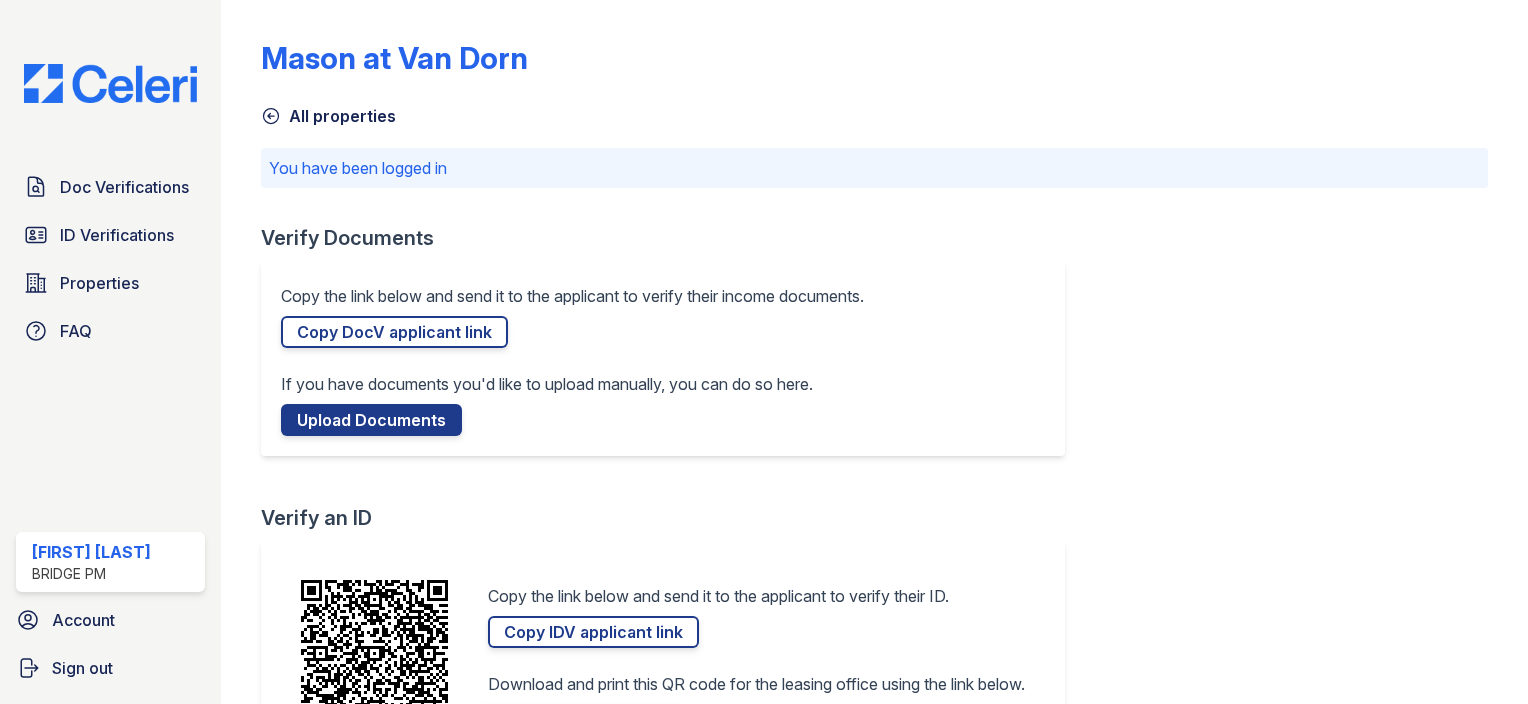 scroll, scrollTop: 0, scrollLeft: 0, axis: both 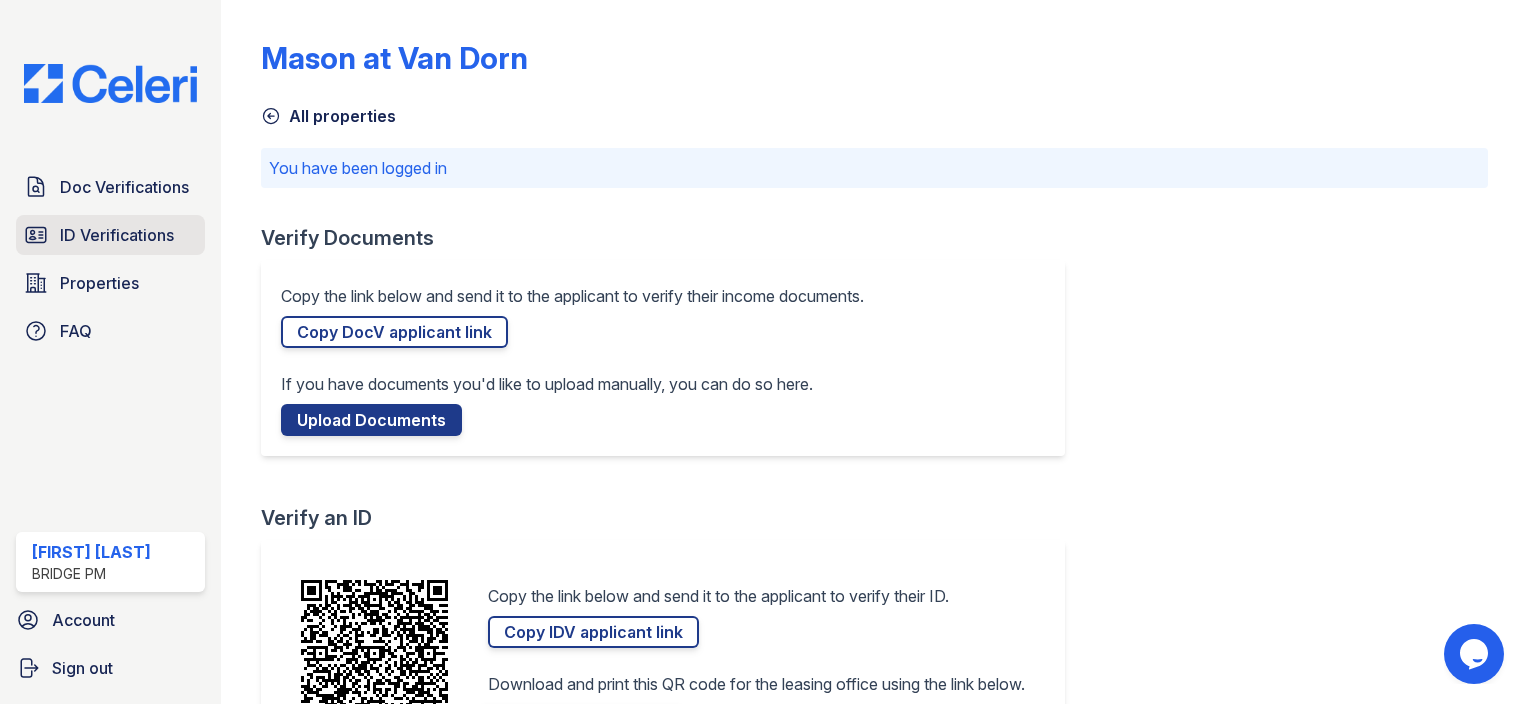 click on "ID Verifications" at bounding box center (117, 235) 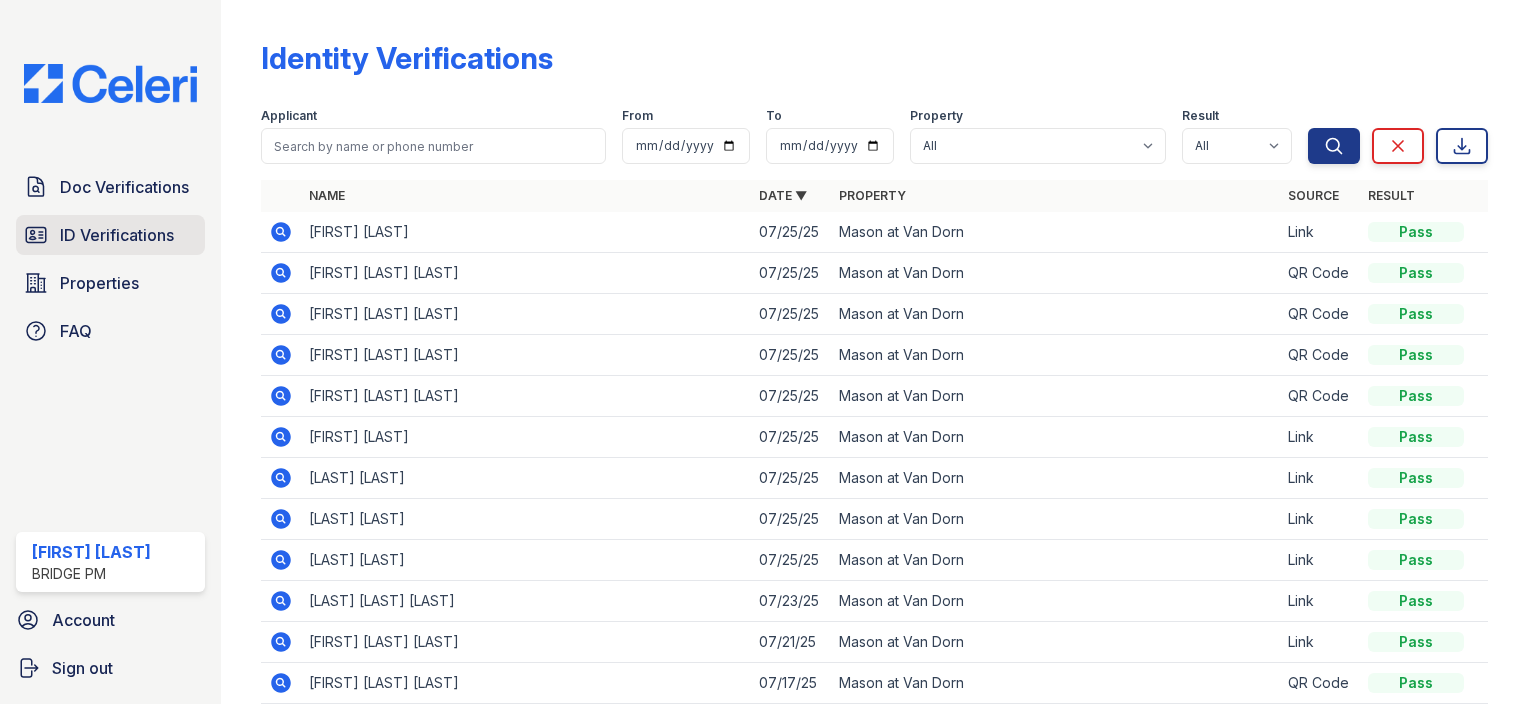 click on "ID Verifications" at bounding box center (117, 235) 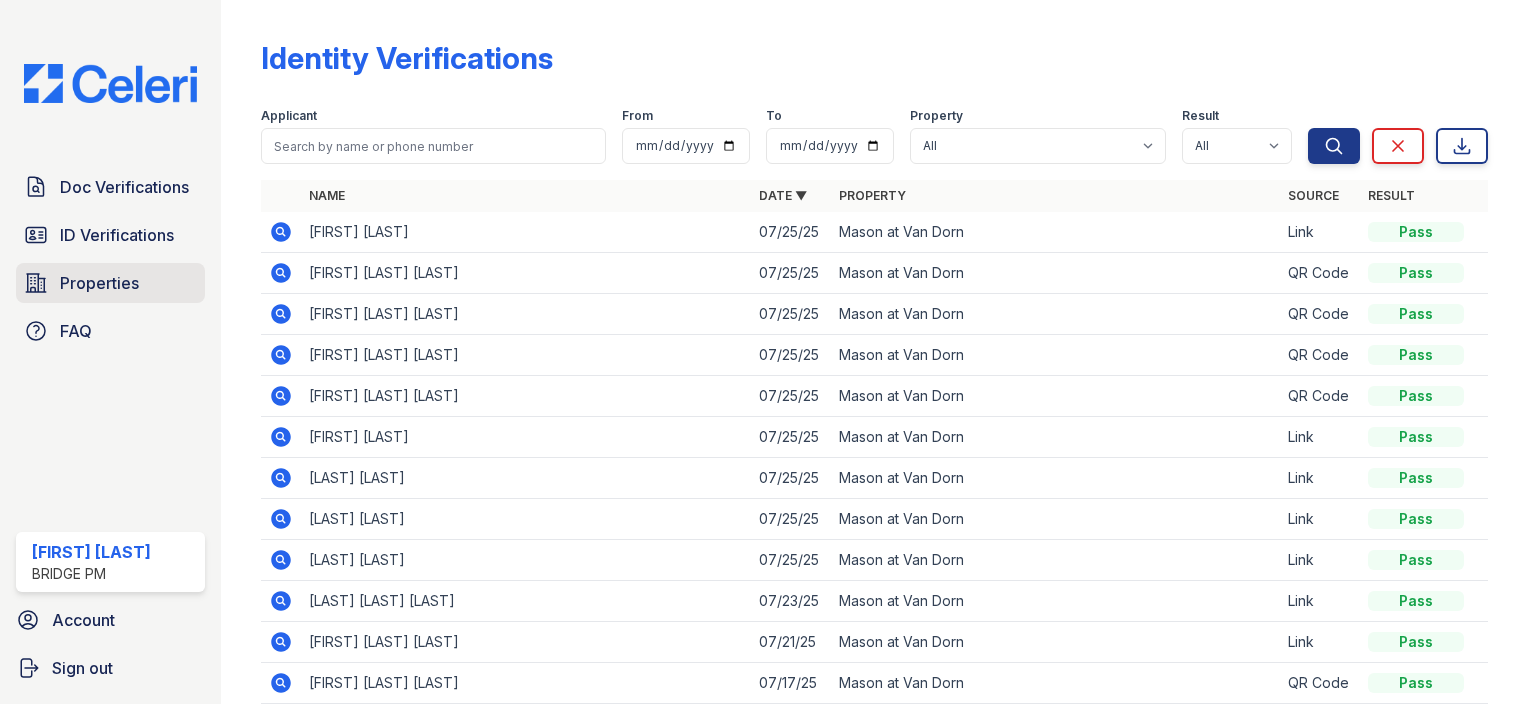 click on "Properties" at bounding box center [99, 283] 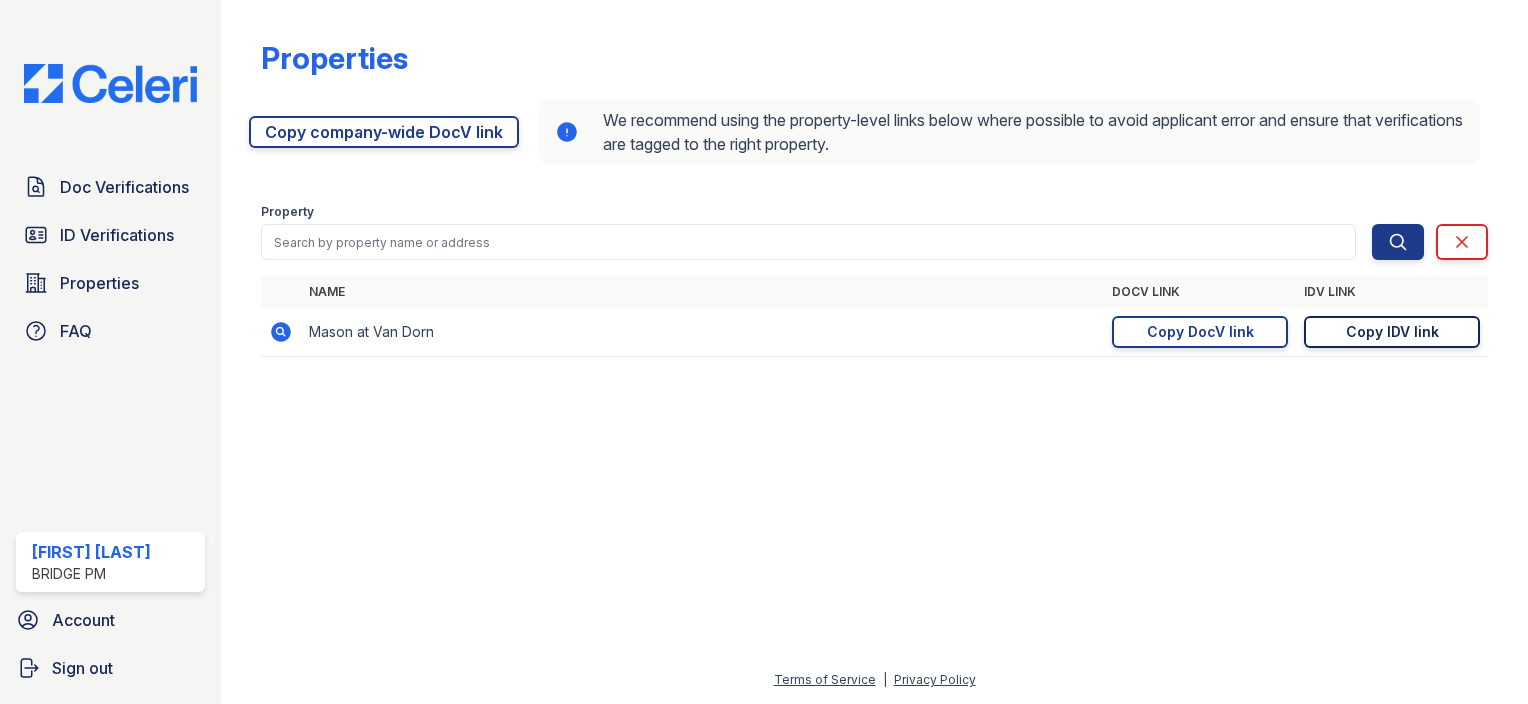click on "Copy IDV link" at bounding box center (1392, 332) 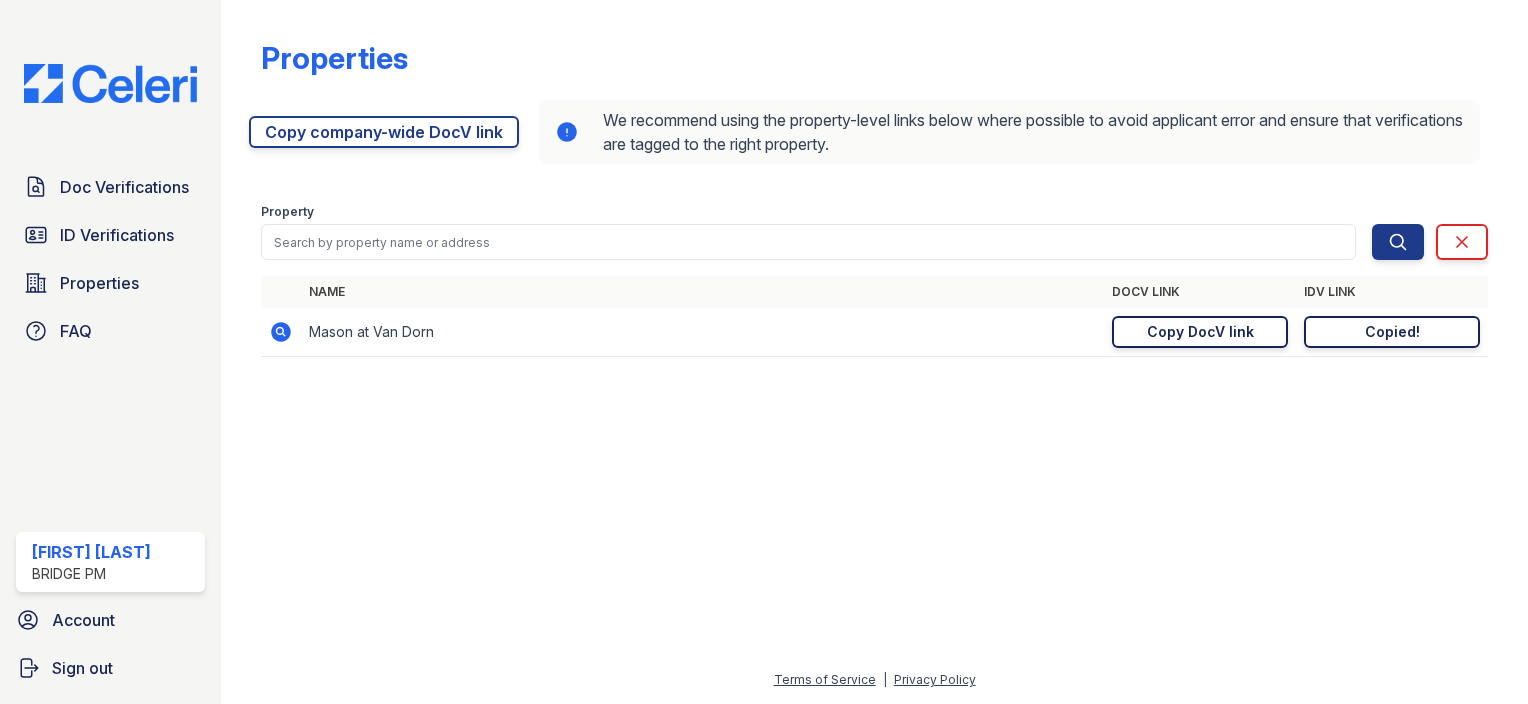 click on "Copy DocV link
Copy link" at bounding box center (1200, 332) 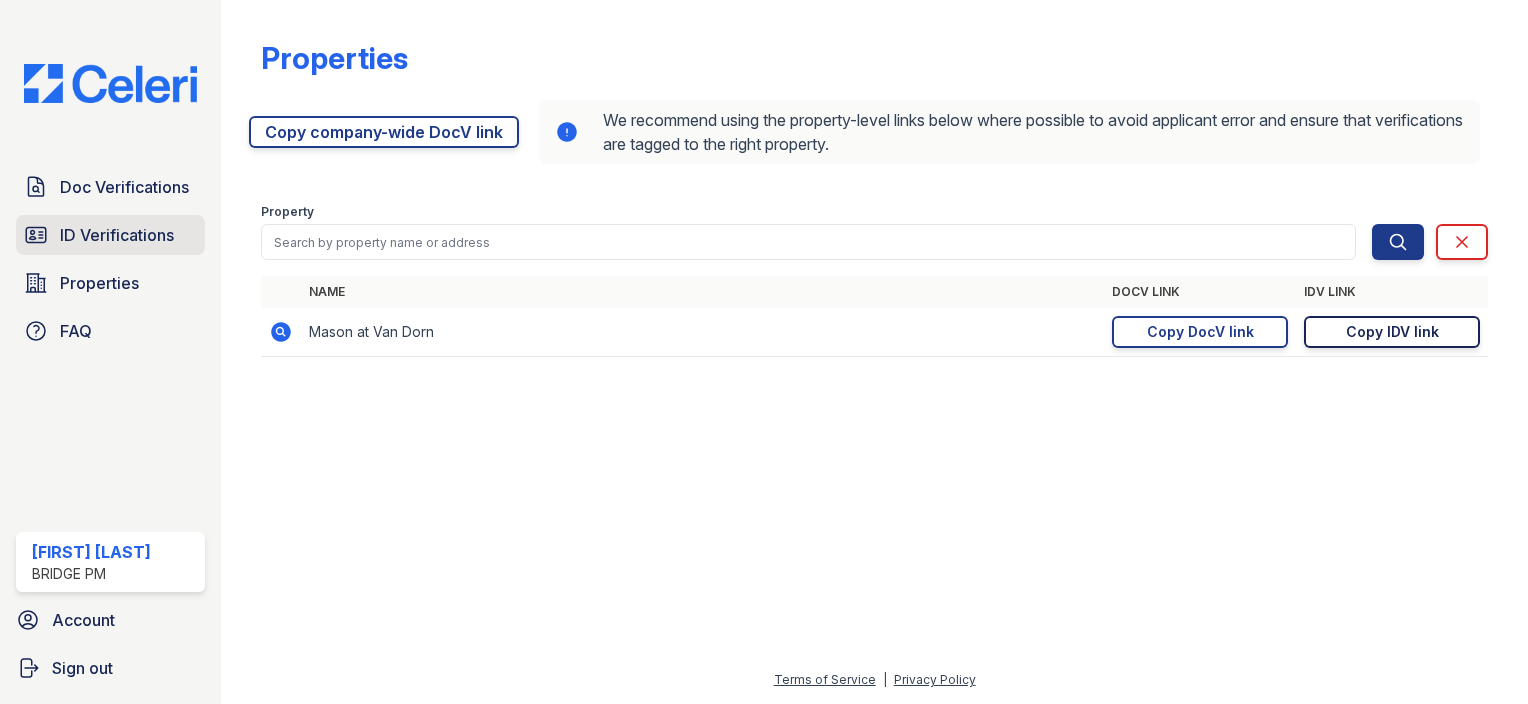 click on "ID Verifications" at bounding box center (117, 235) 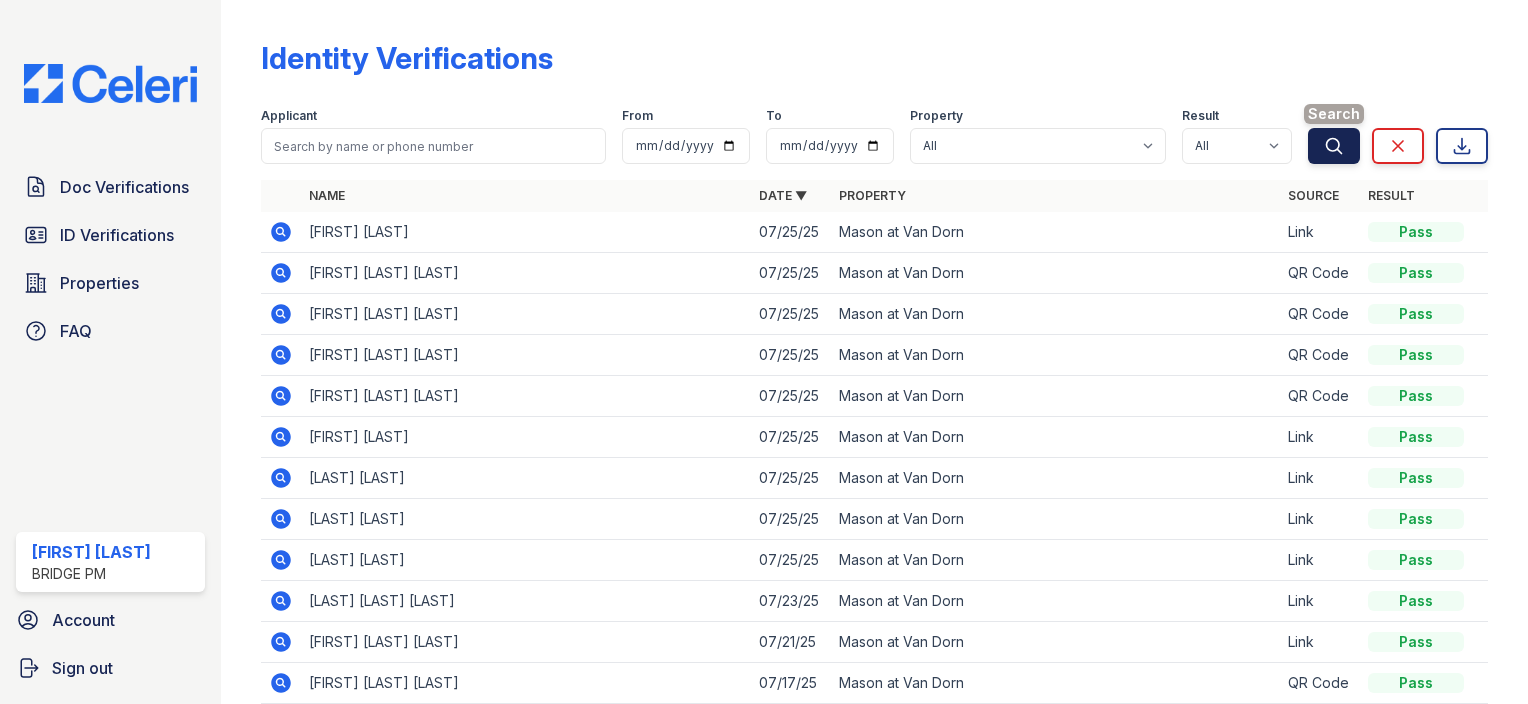 click 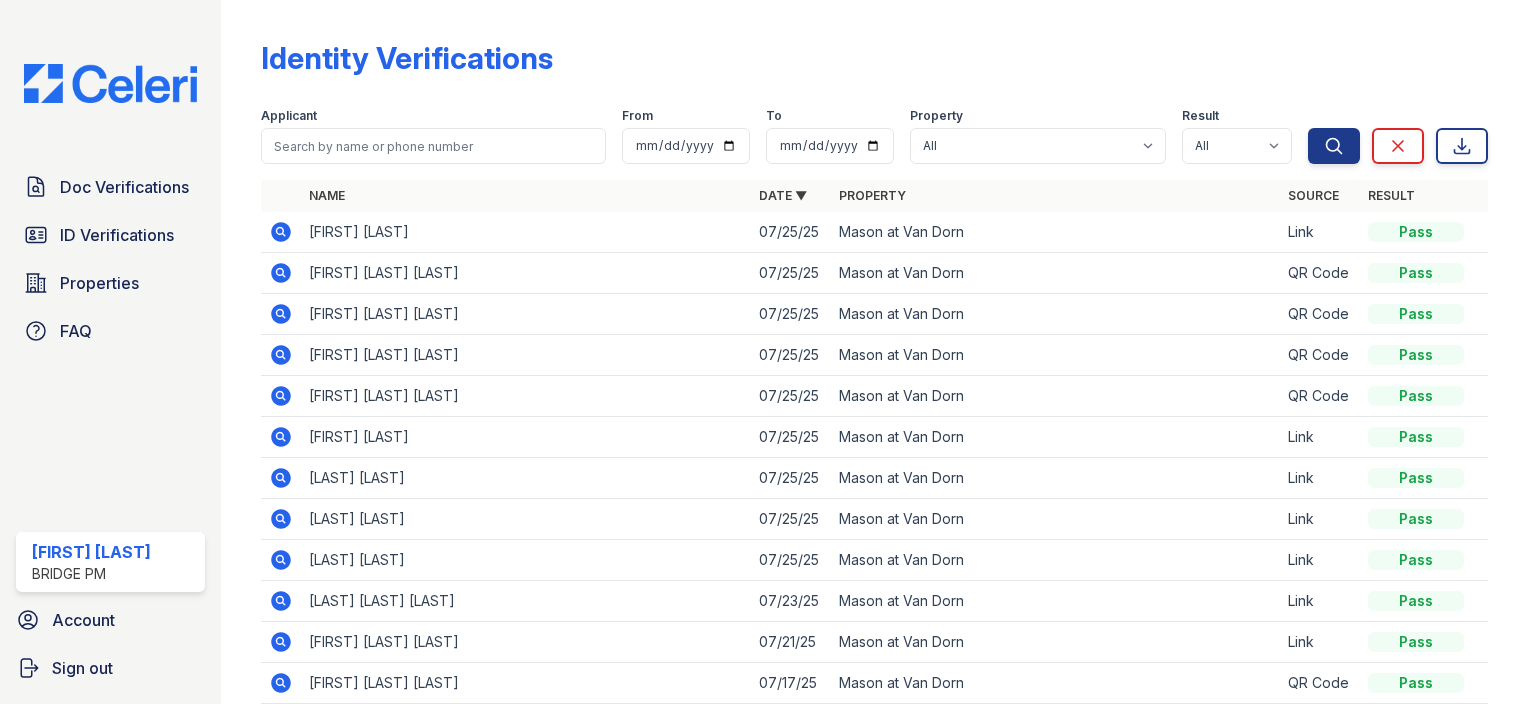 click 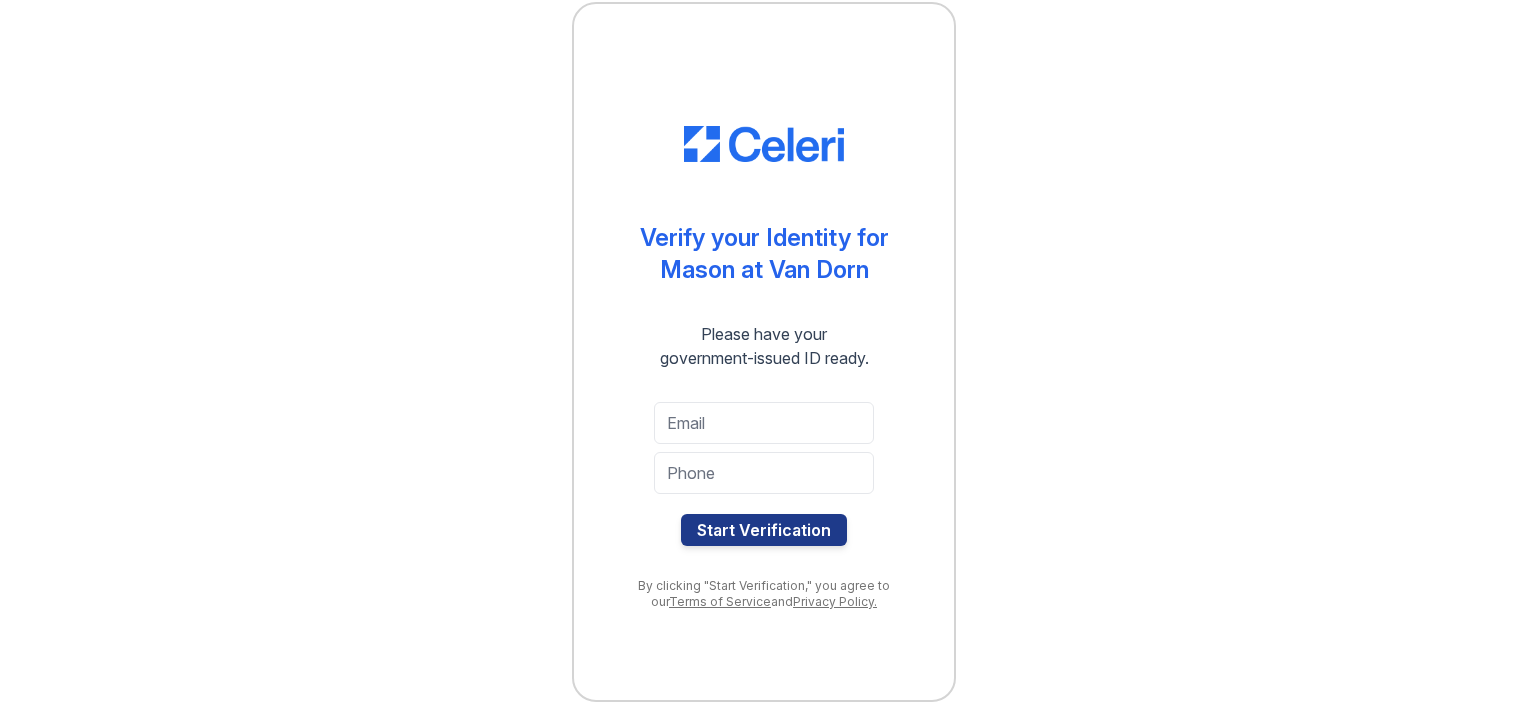 scroll, scrollTop: 0, scrollLeft: 0, axis: both 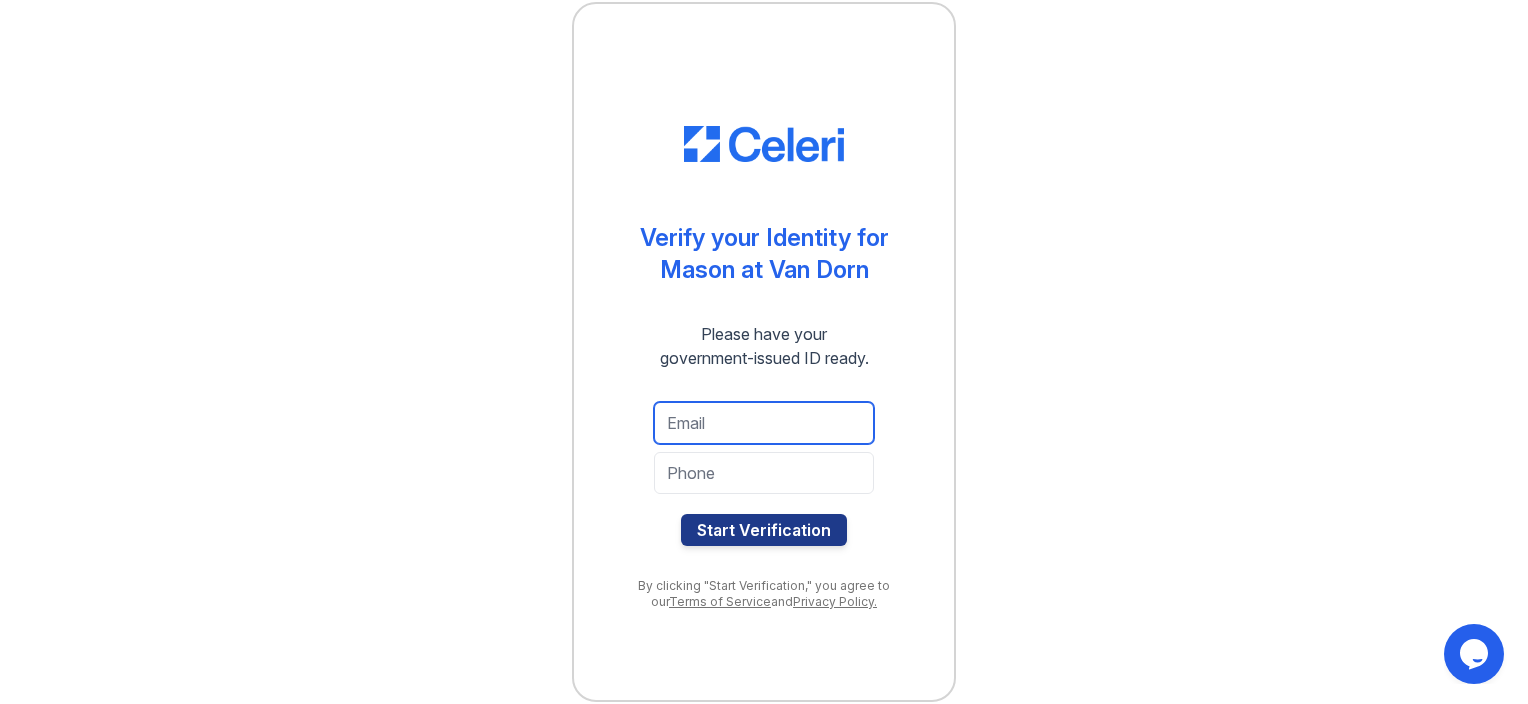 click at bounding box center (764, 423) 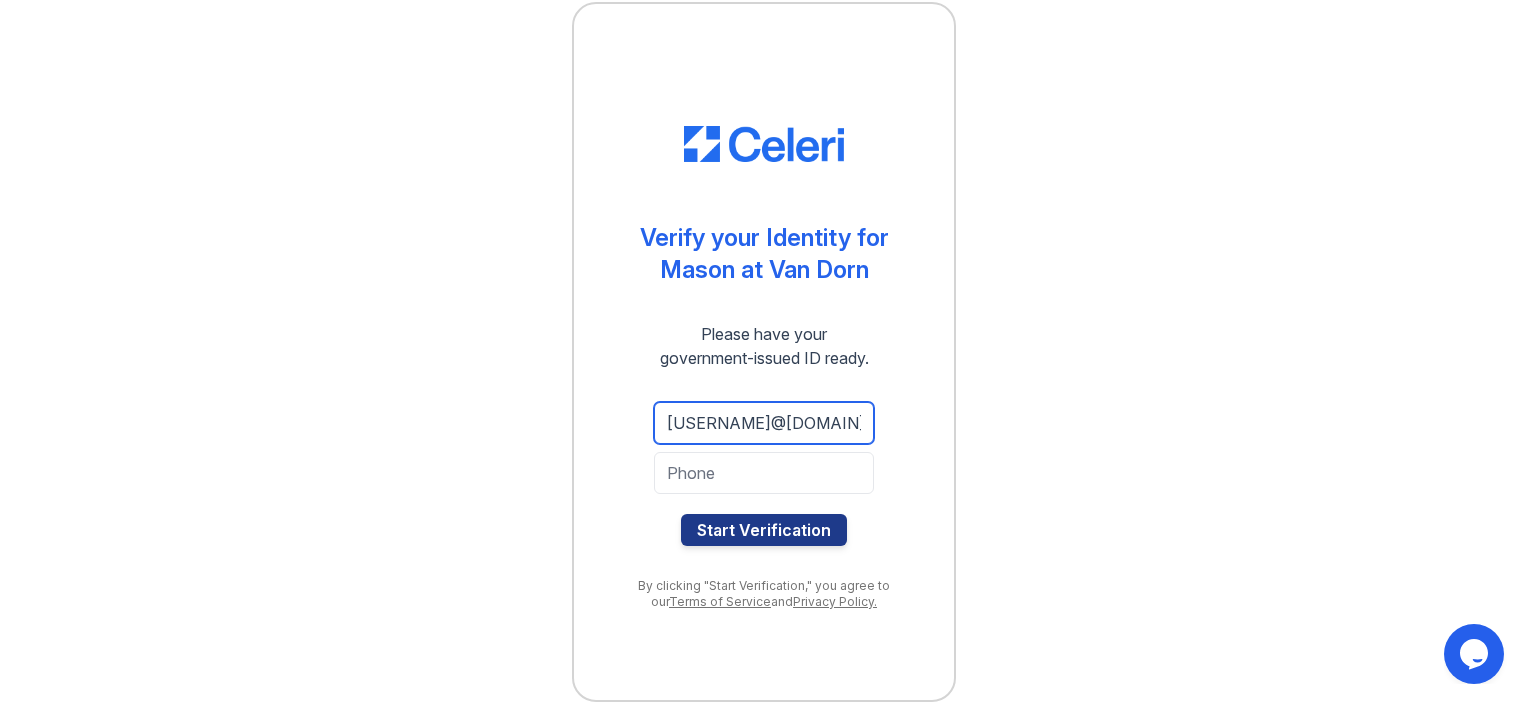 type on "[USERNAME]@[DOMAIN]" 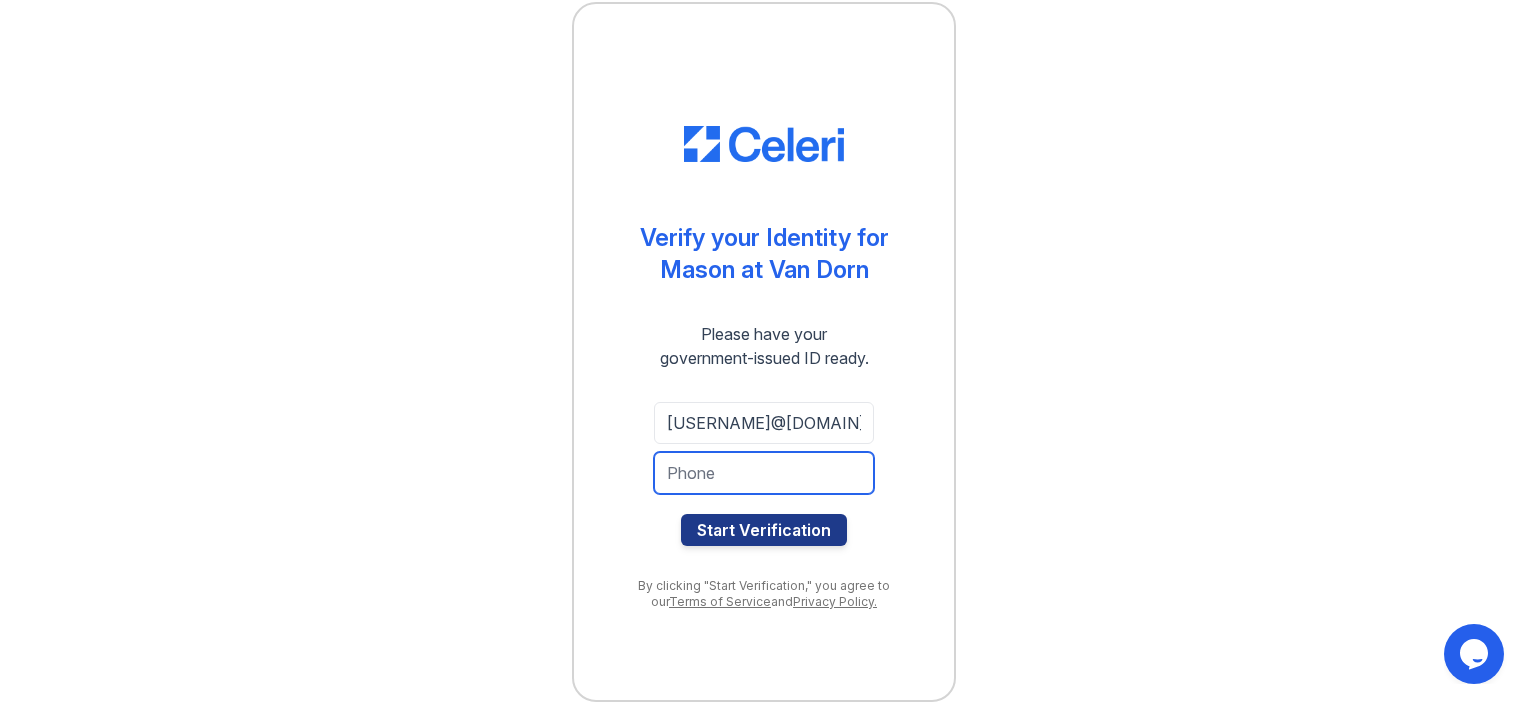 click at bounding box center [764, 473] 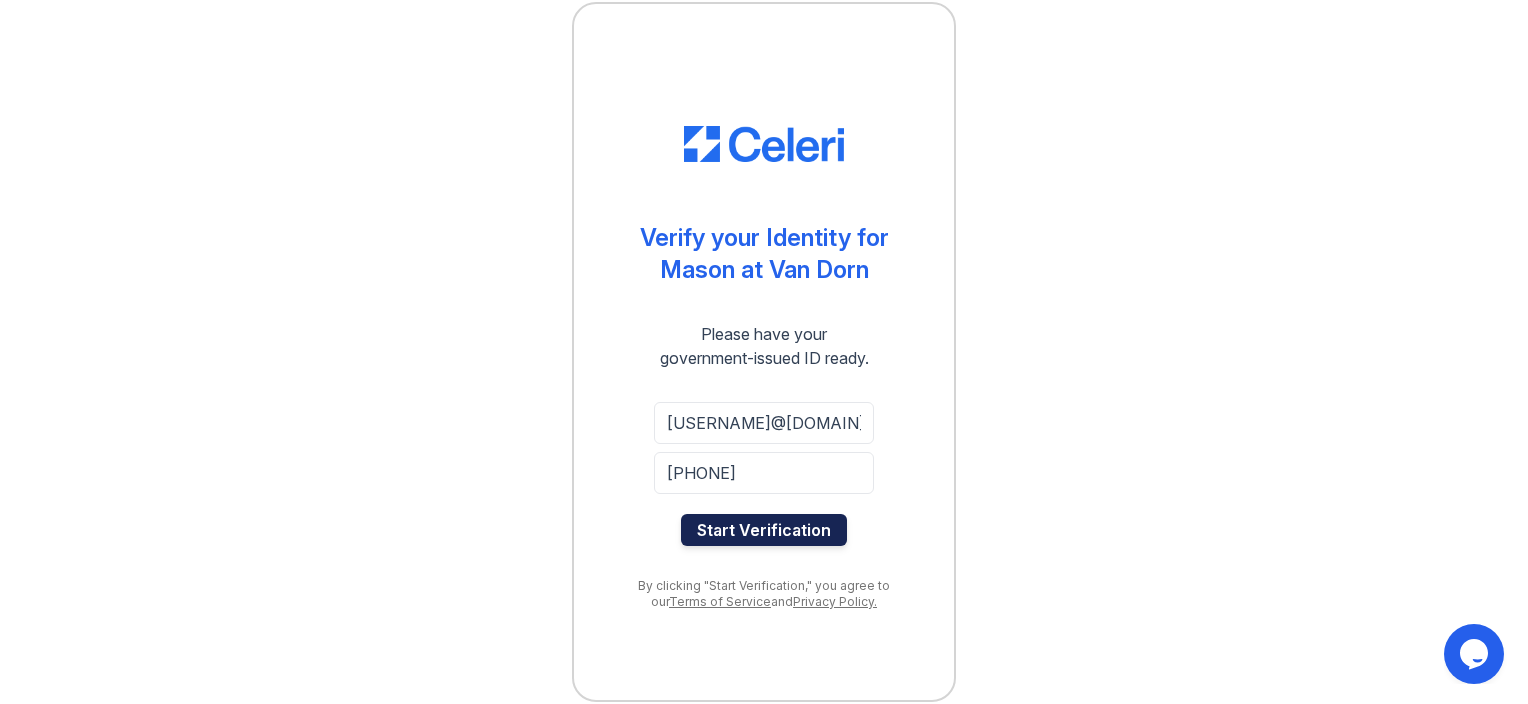 click on "Start Verification" at bounding box center [764, 530] 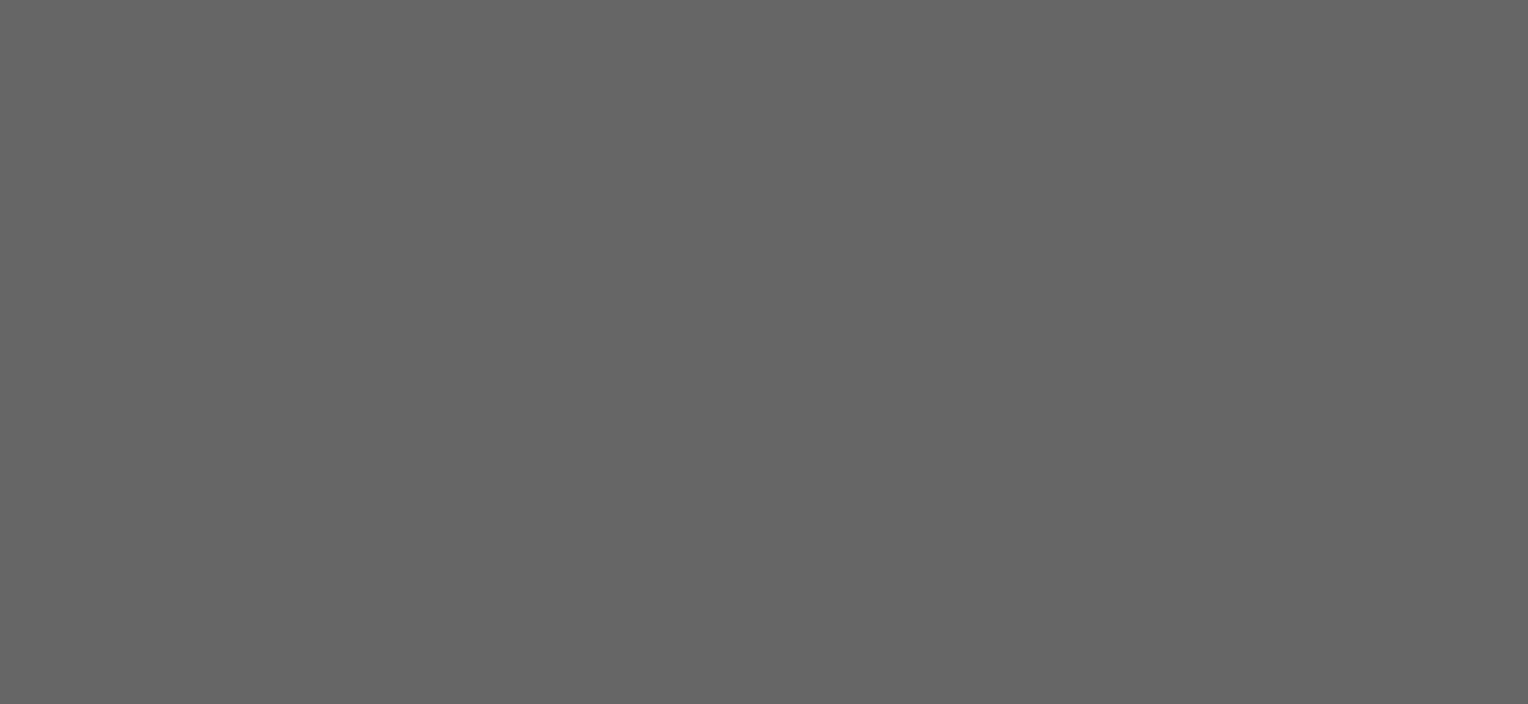 scroll, scrollTop: 0, scrollLeft: 0, axis: both 